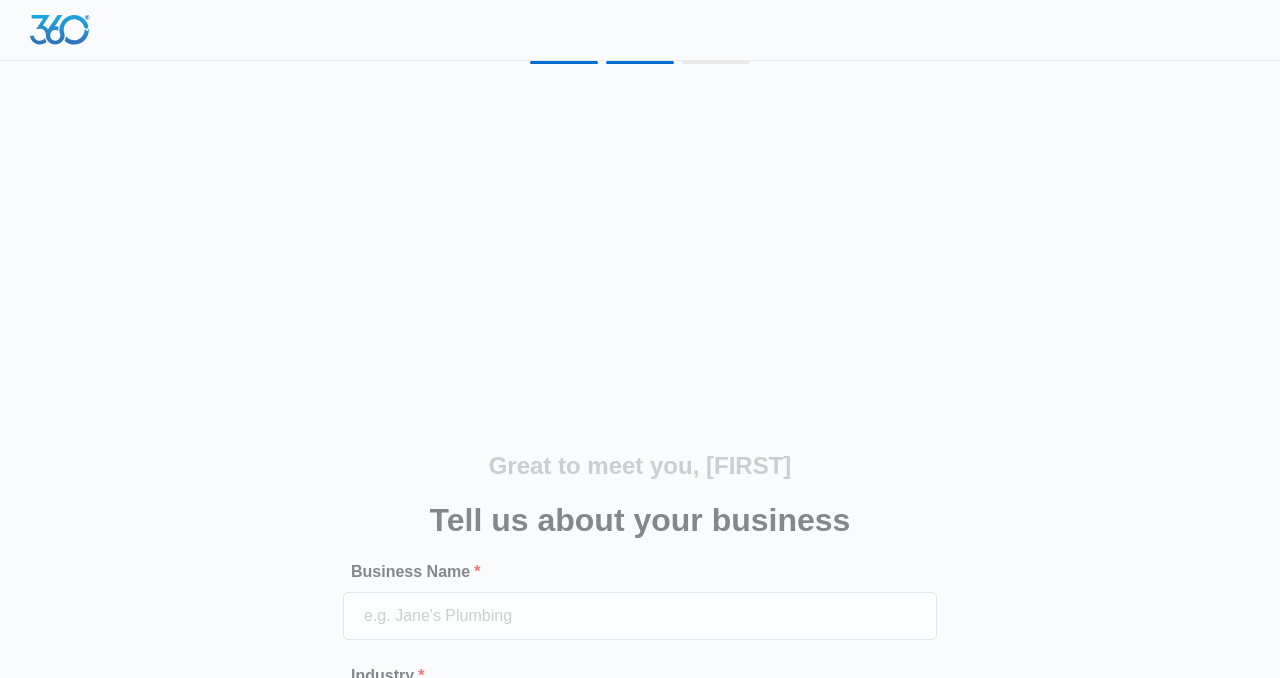 scroll, scrollTop: 0, scrollLeft: 0, axis: both 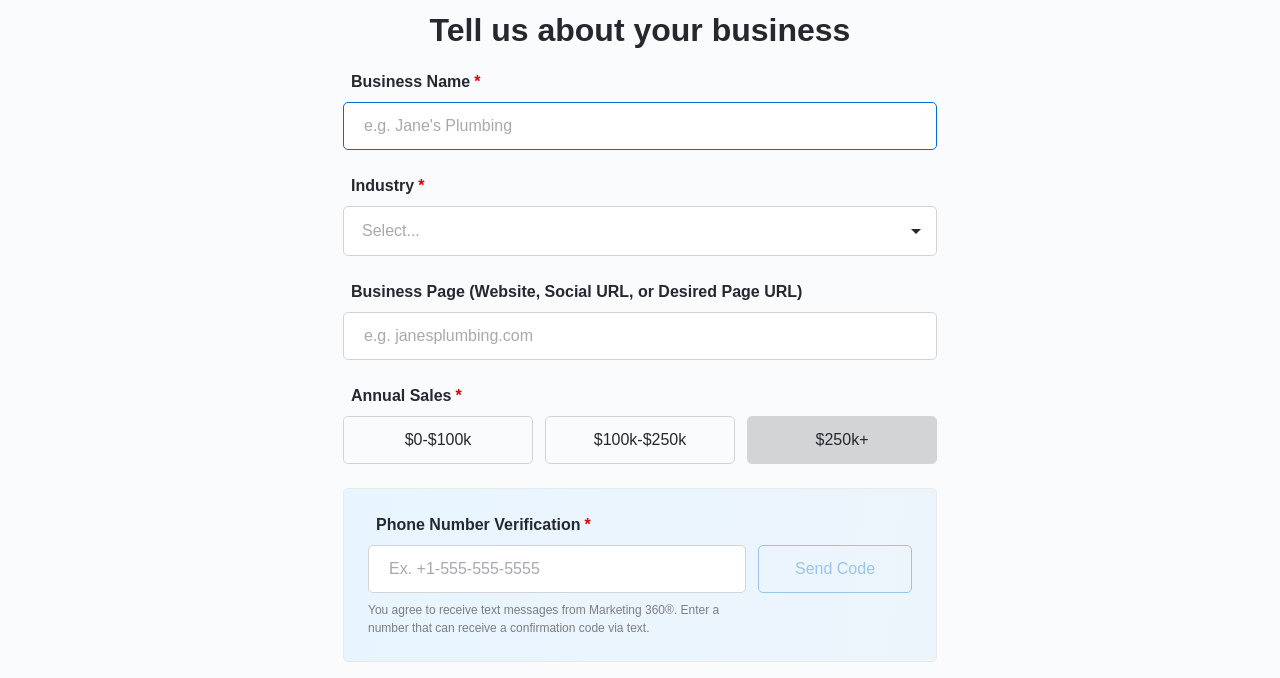click on "Business Name *" at bounding box center (640, 126) 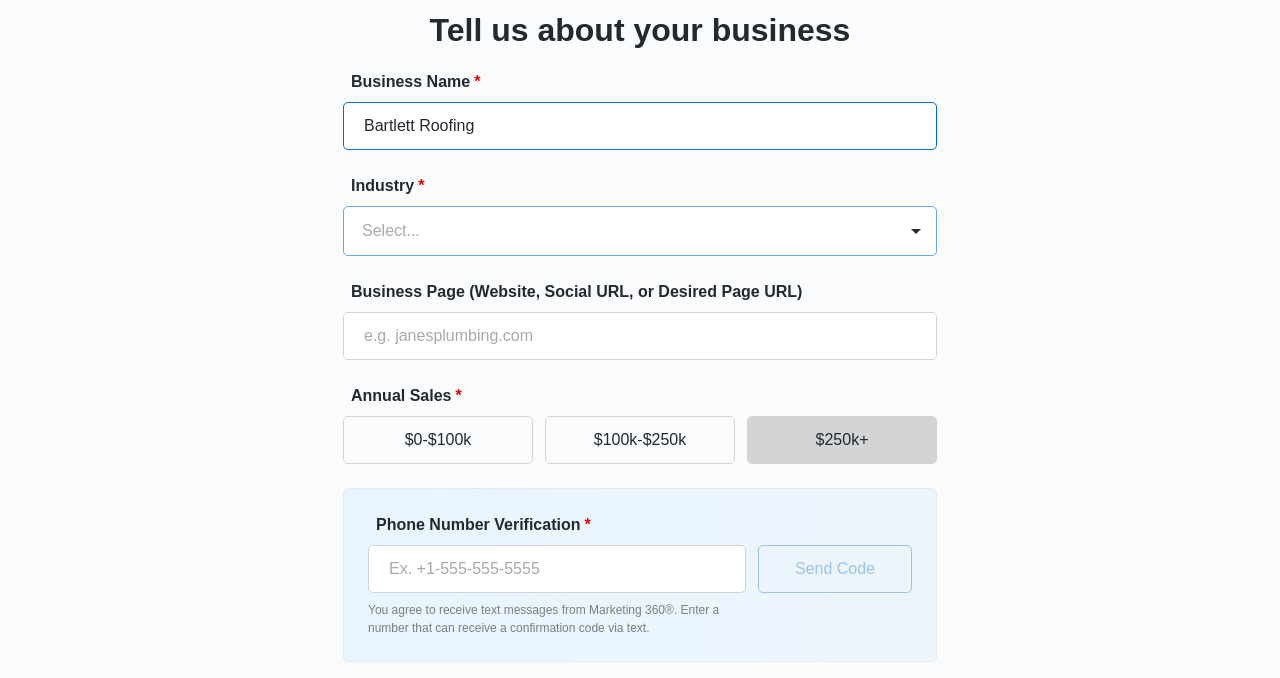 type on "Bartlett Roofing" 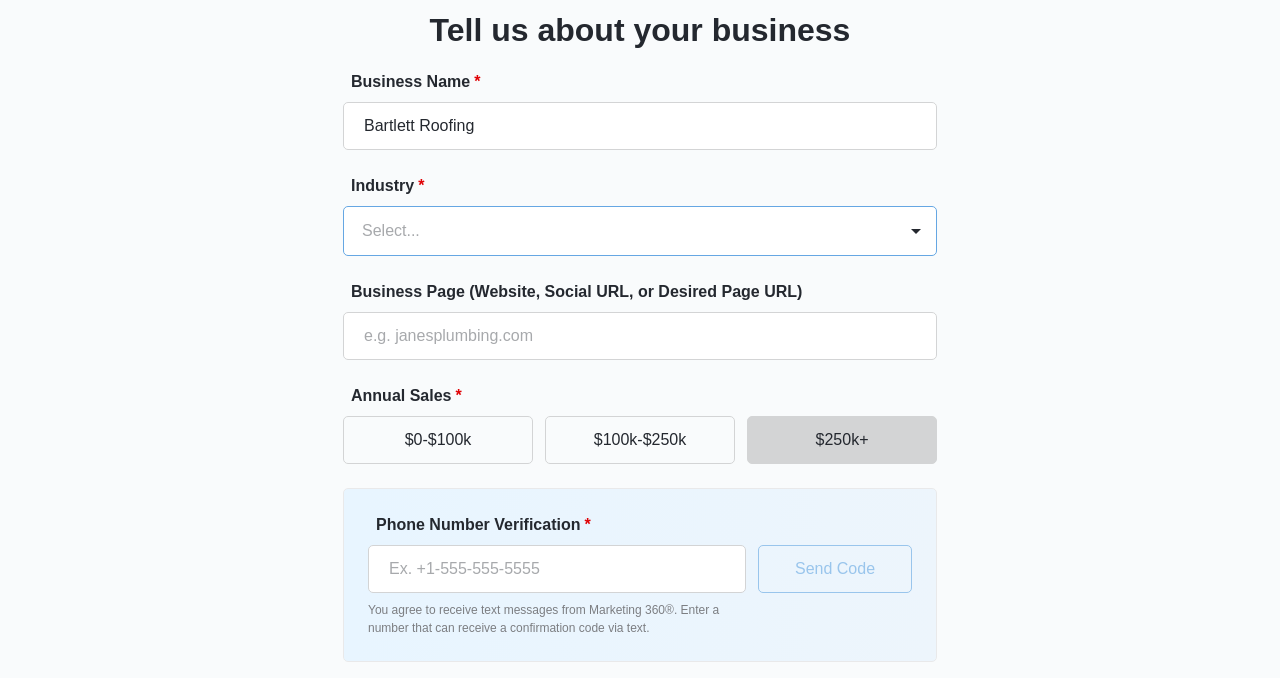 click at bounding box center [616, 231] 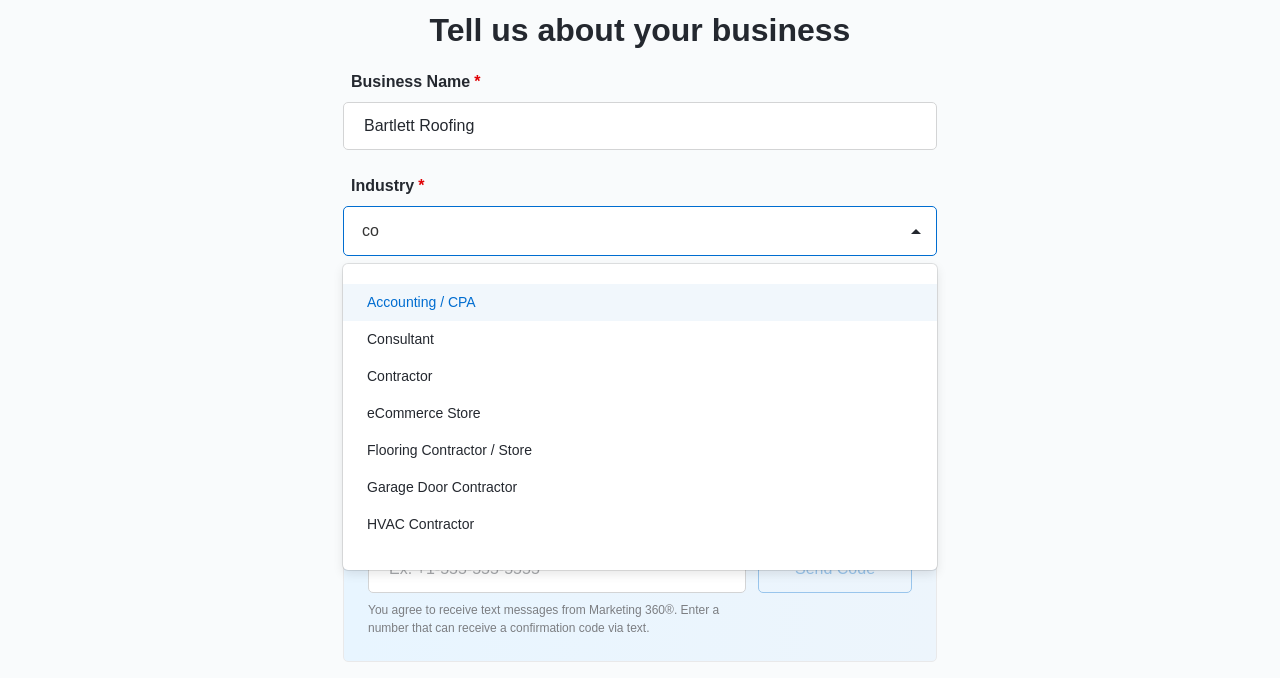 type on "con" 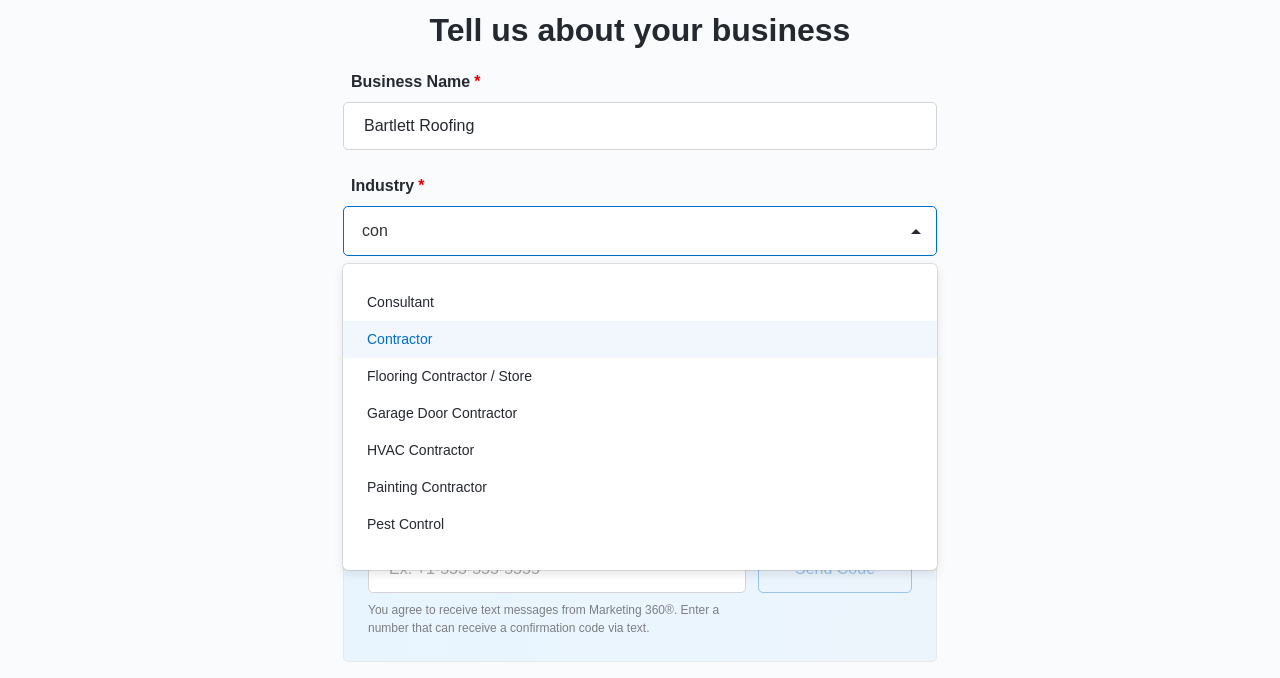 click on "Contractor" at bounding box center (399, 339) 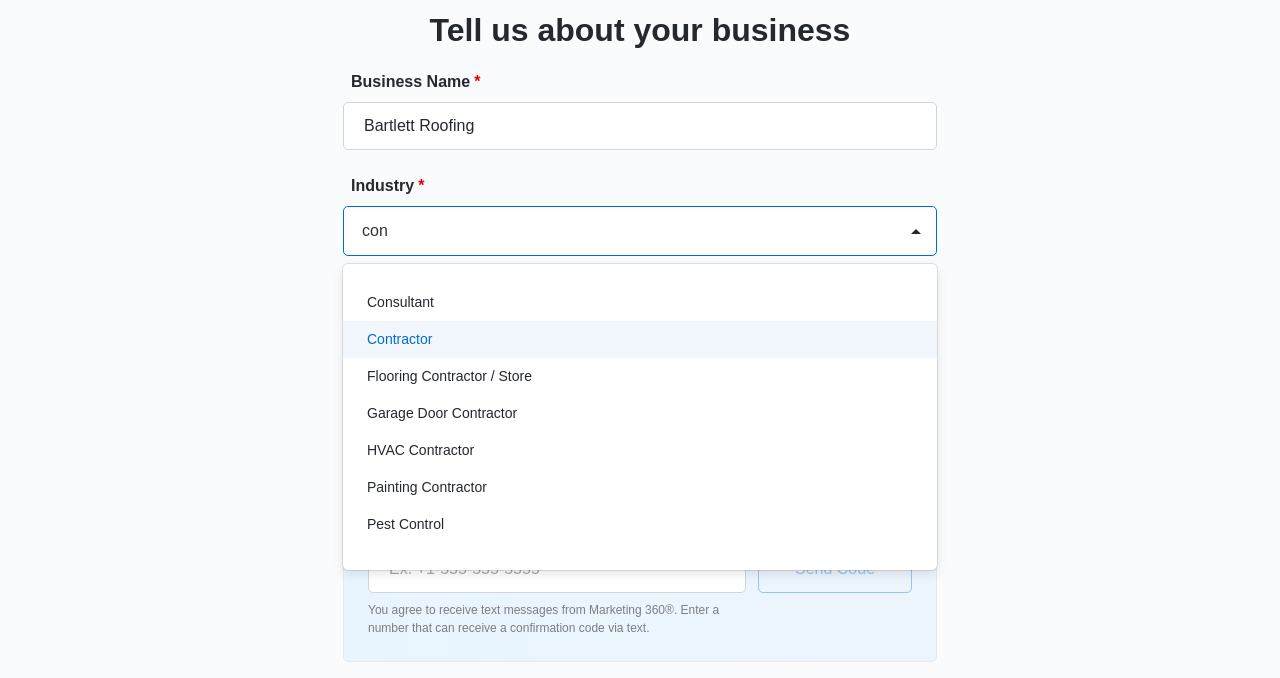type 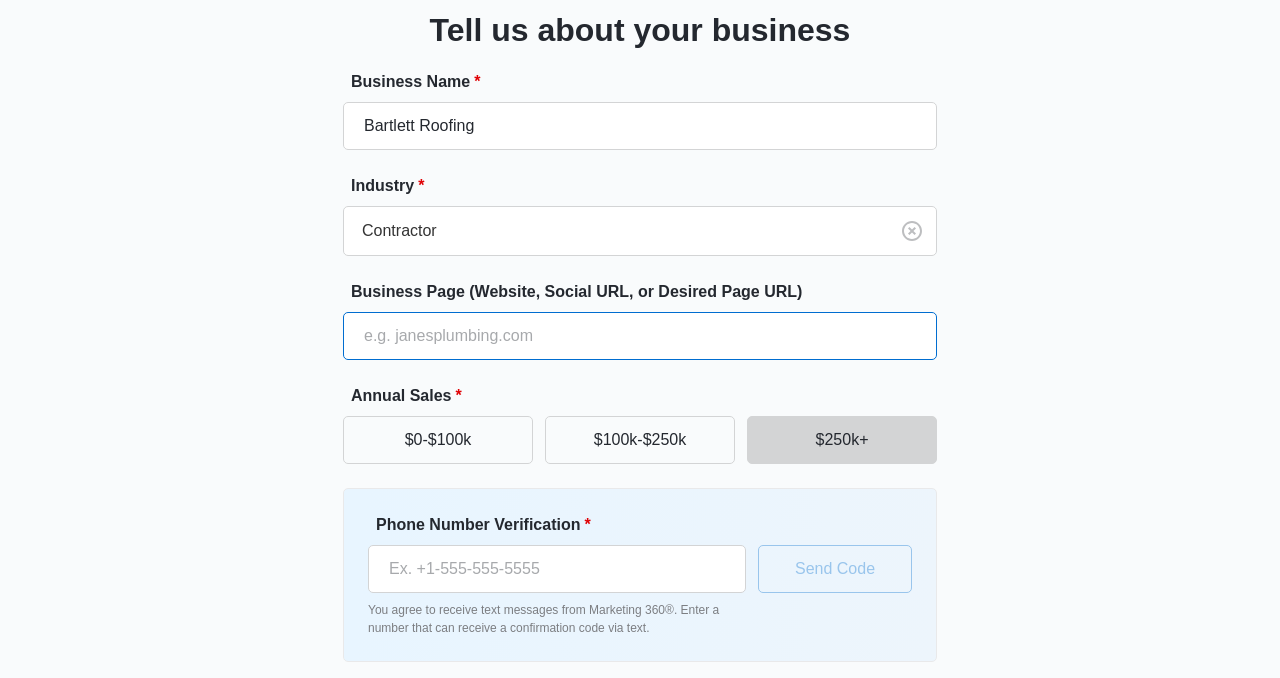 click on "Business Page (Website, Social URL, or Desired Page URL)" at bounding box center (640, 336) 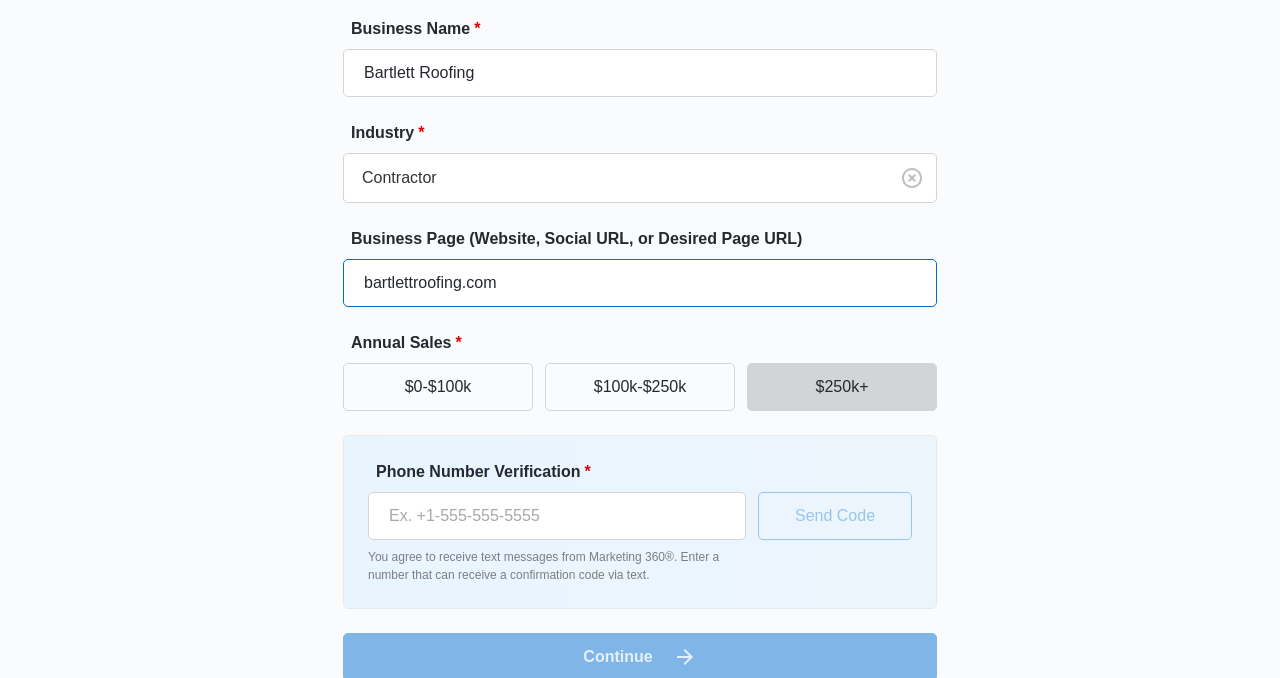 scroll, scrollTop: 218, scrollLeft: 0, axis: vertical 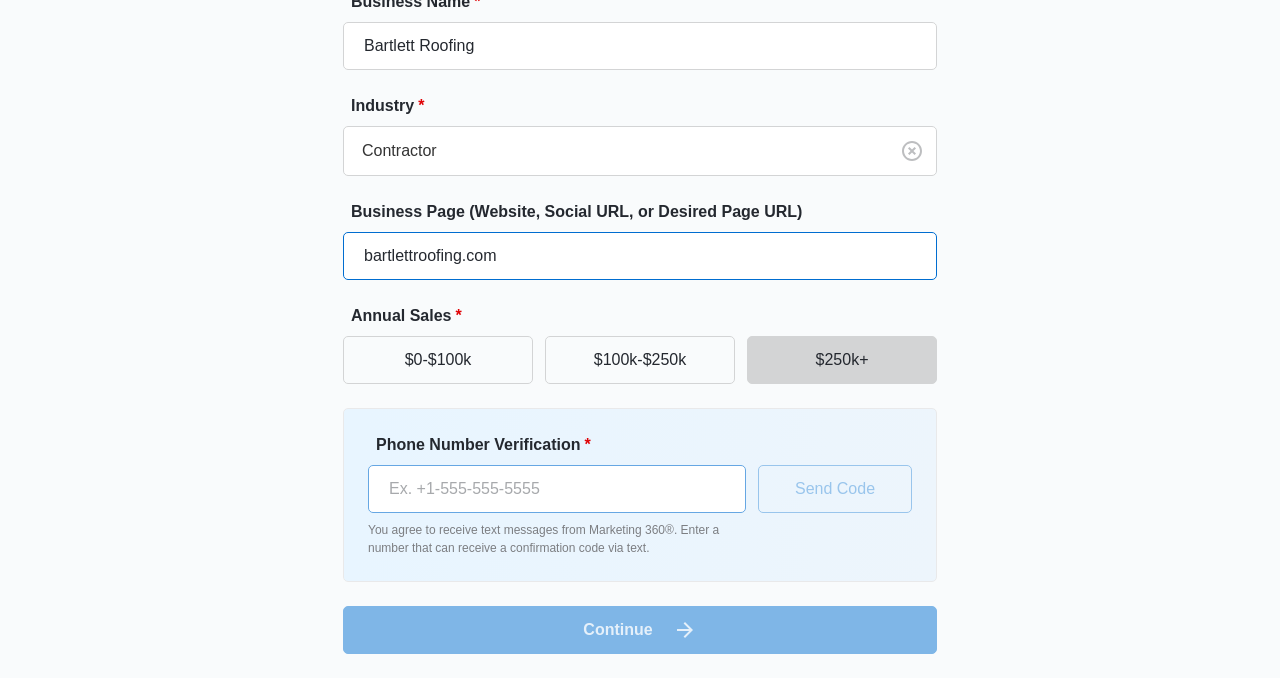 type on "bartlettroofing.com" 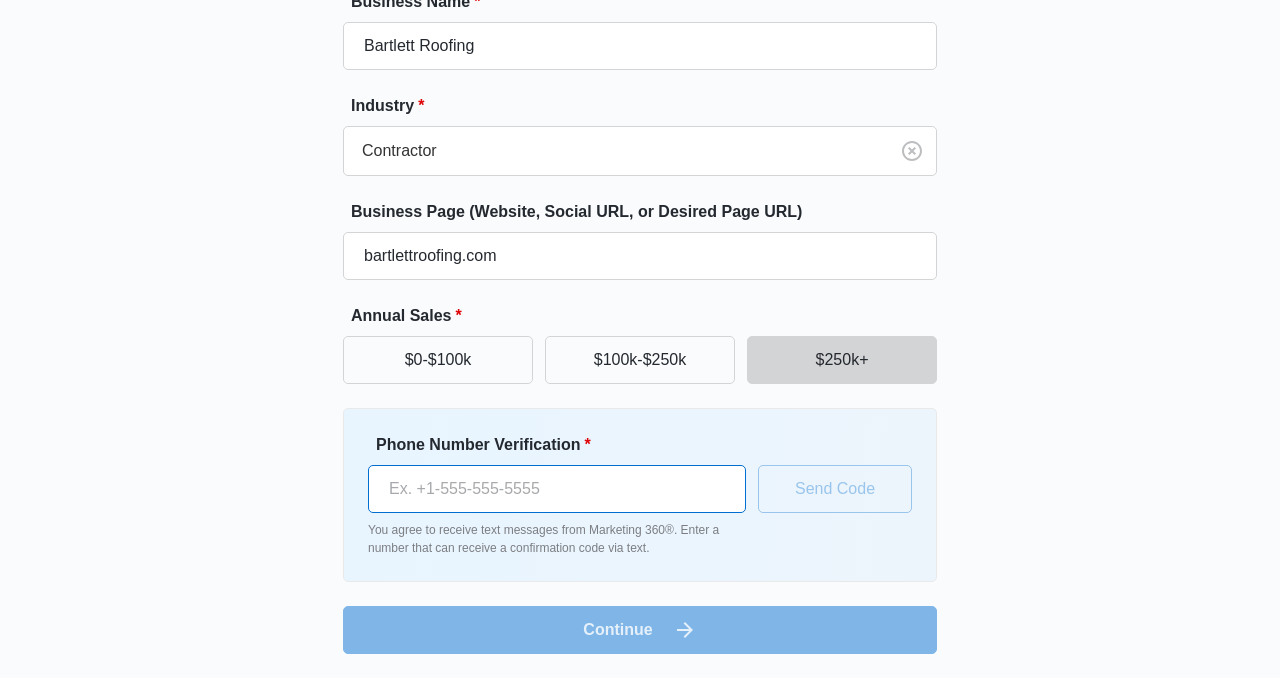 click on "Phone Number Verification *" at bounding box center [557, 489] 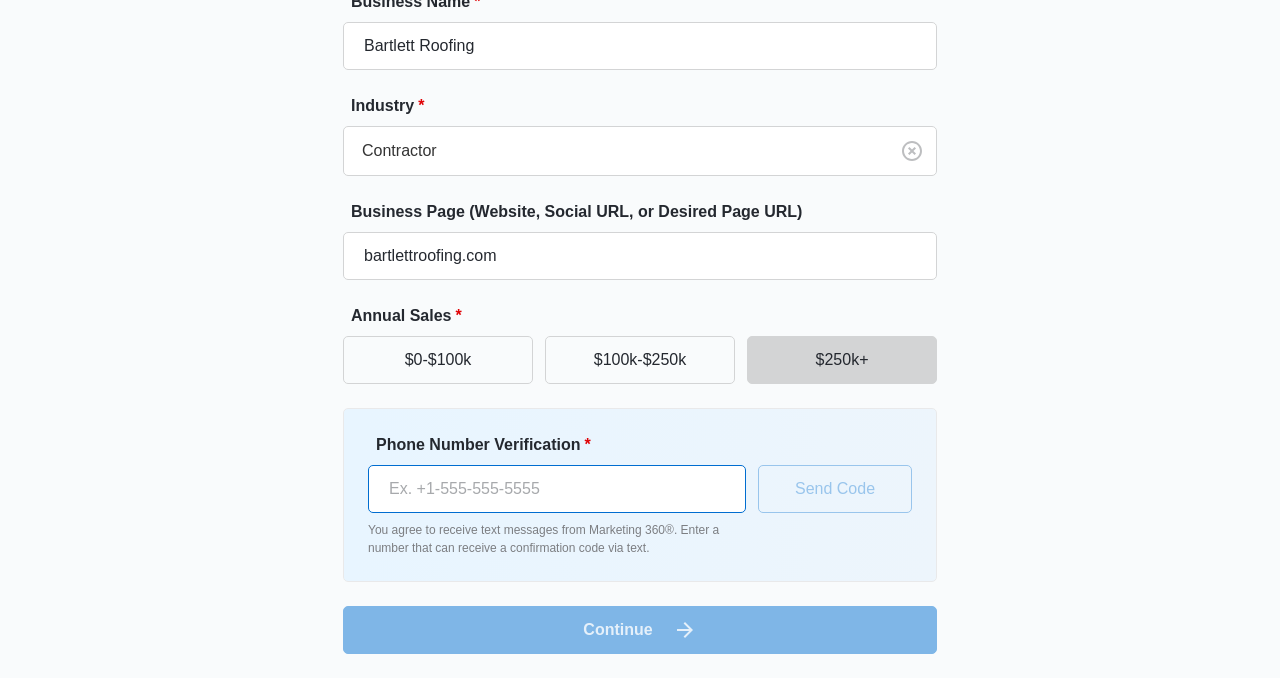 type on "(509) 998-4293" 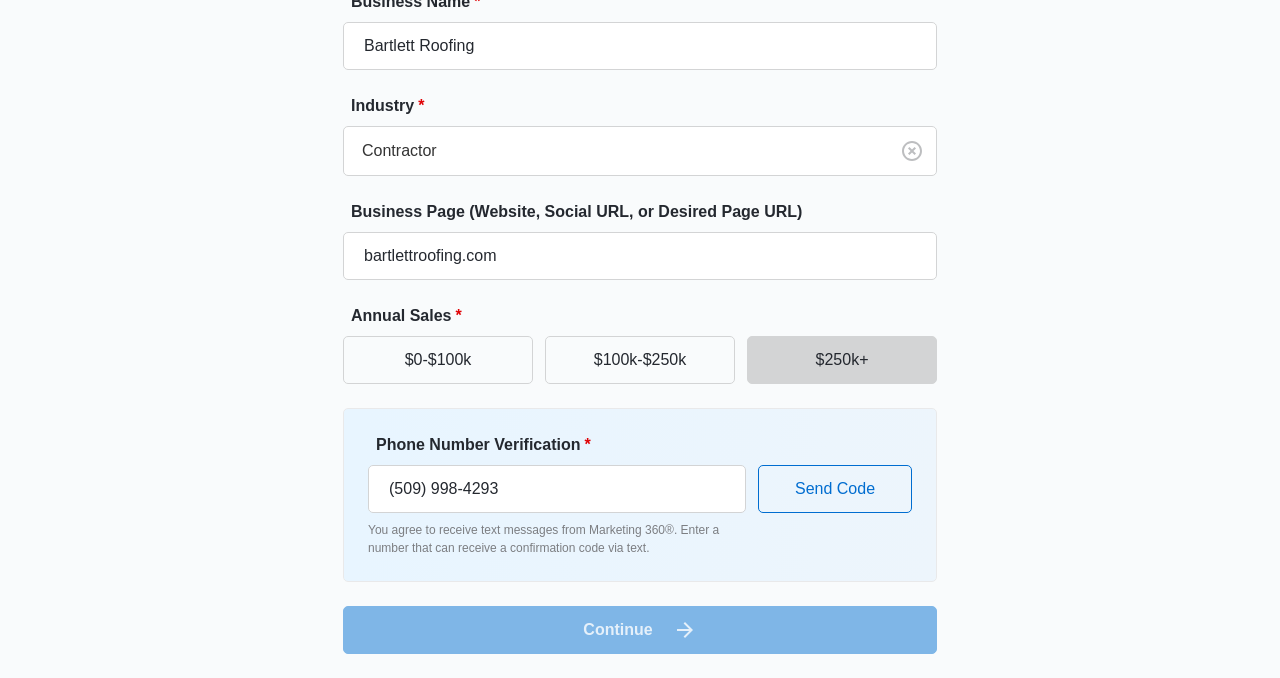 click on "Phone Number Verification * (509) 998-4293 You agree to receive text messages from Marketing 360®. Enter a number that can receive a confirmation code via text. Send Code" at bounding box center [640, 495] 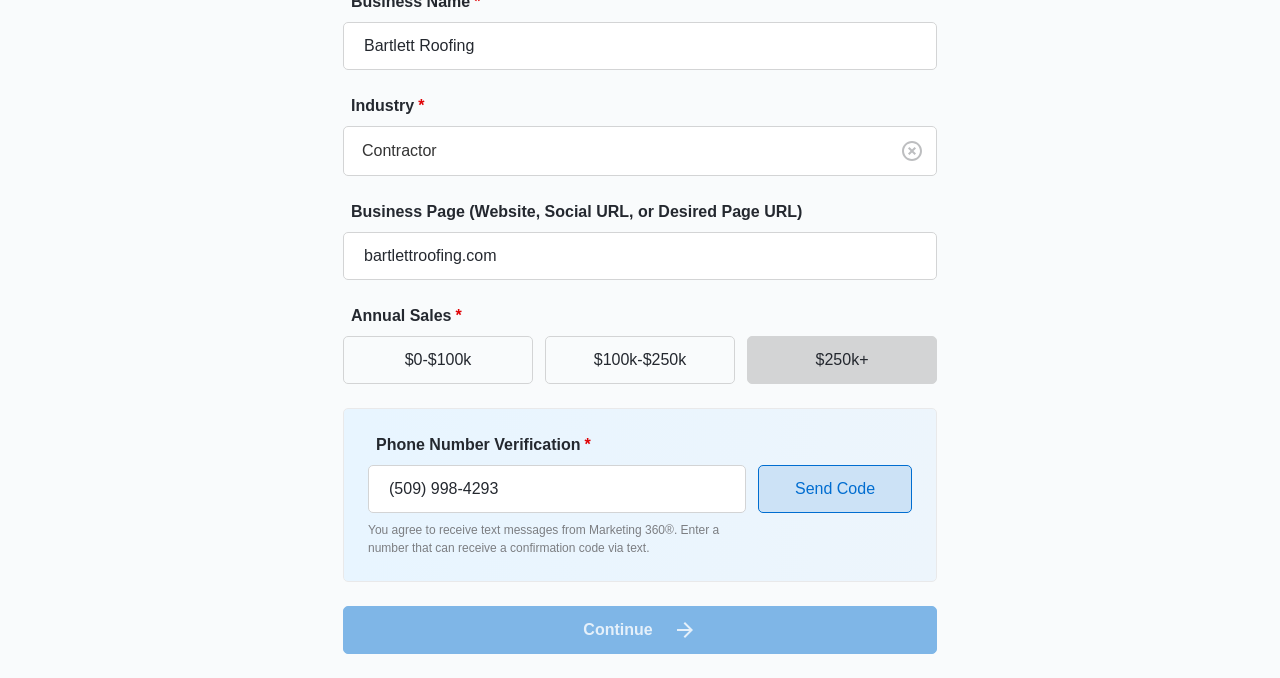 click on "Send Code" at bounding box center (835, 489) 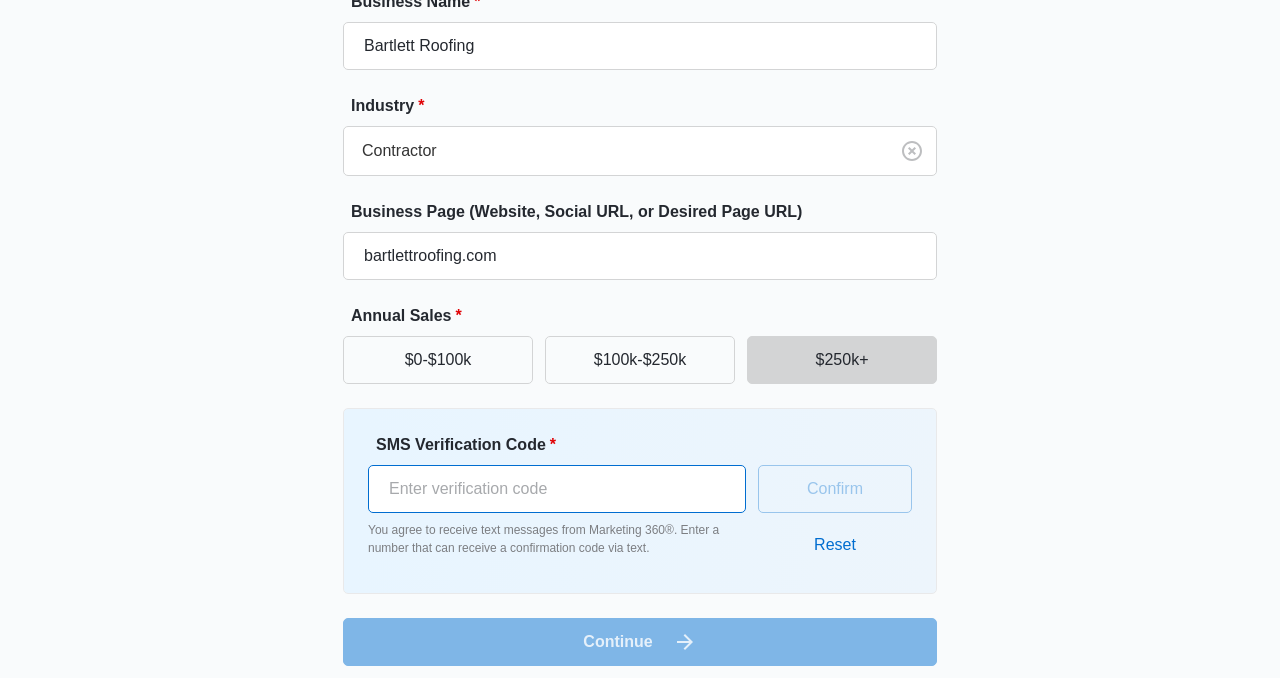 click on "SMS Verification Code *" at bounding box center (557, 489) 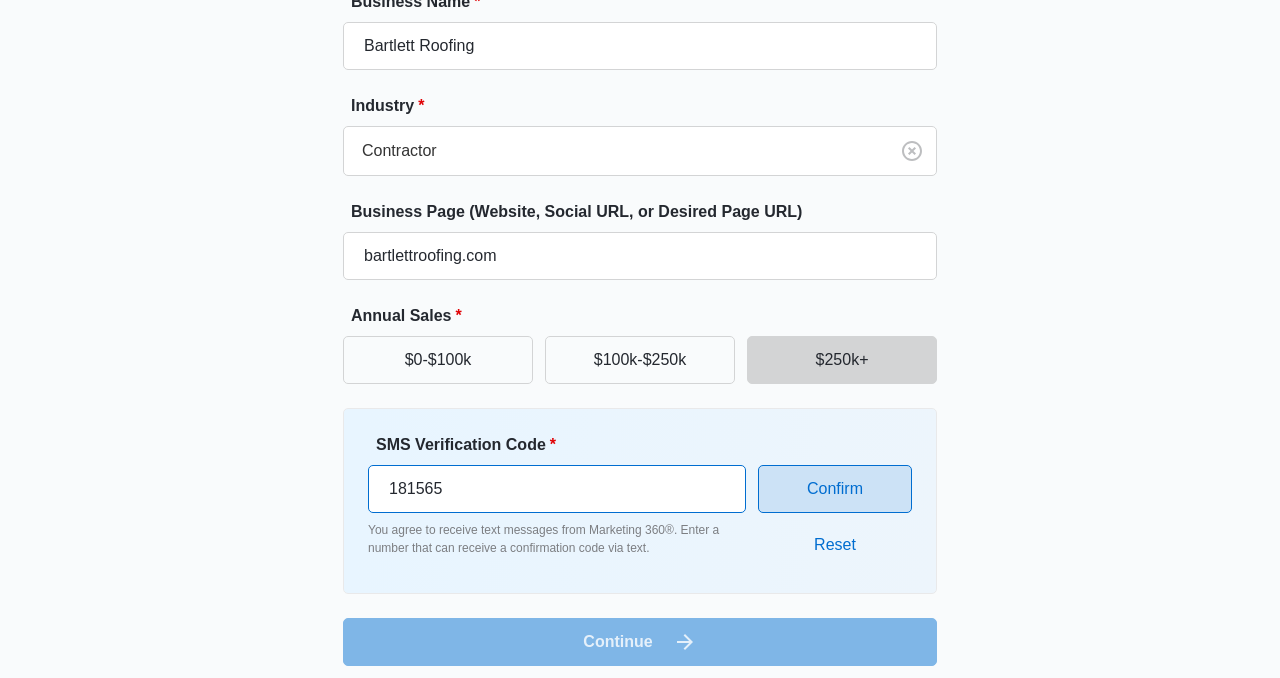 type on "181565" 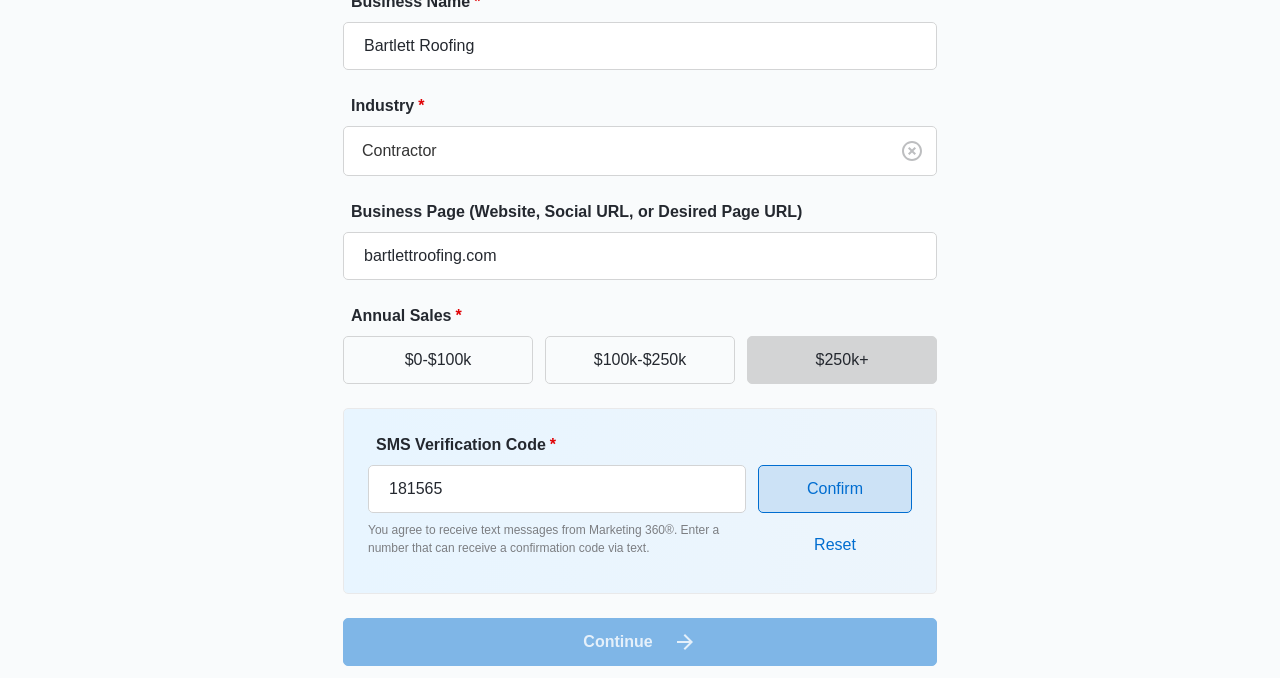 click on "Confirm" at bounding box center [835, 489] 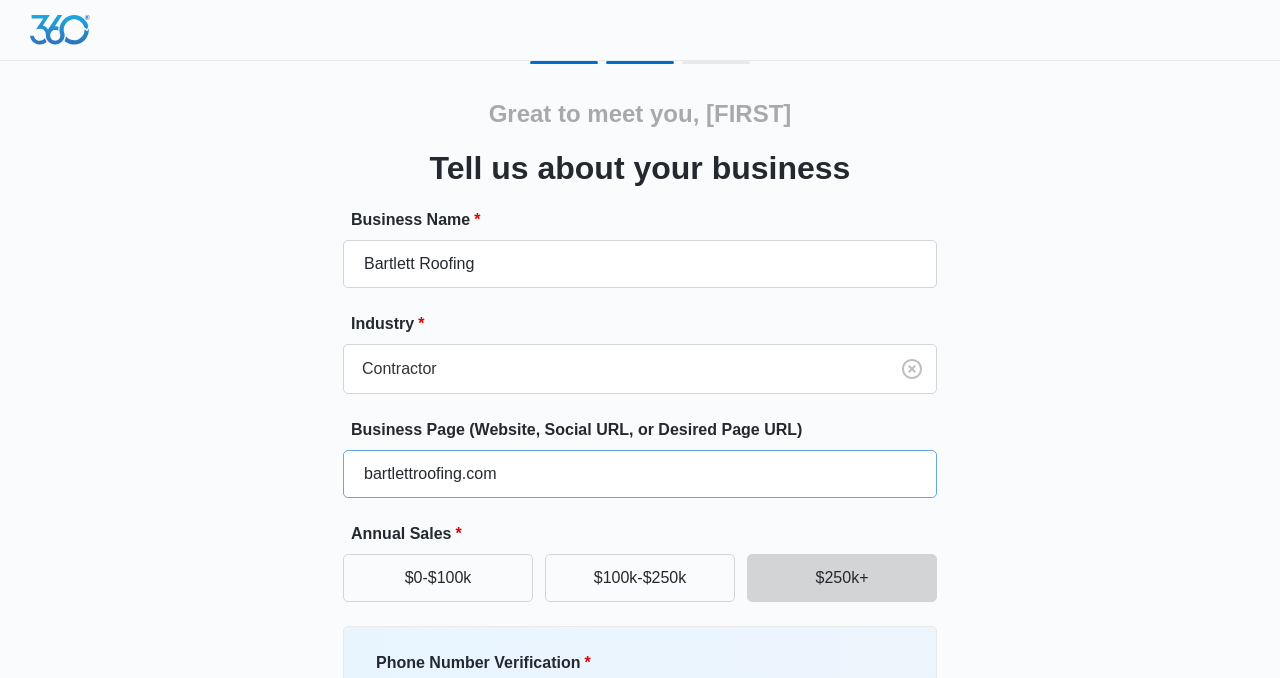 scroll, scrollTop: 218, scrollLeft: 0, axis: vertical 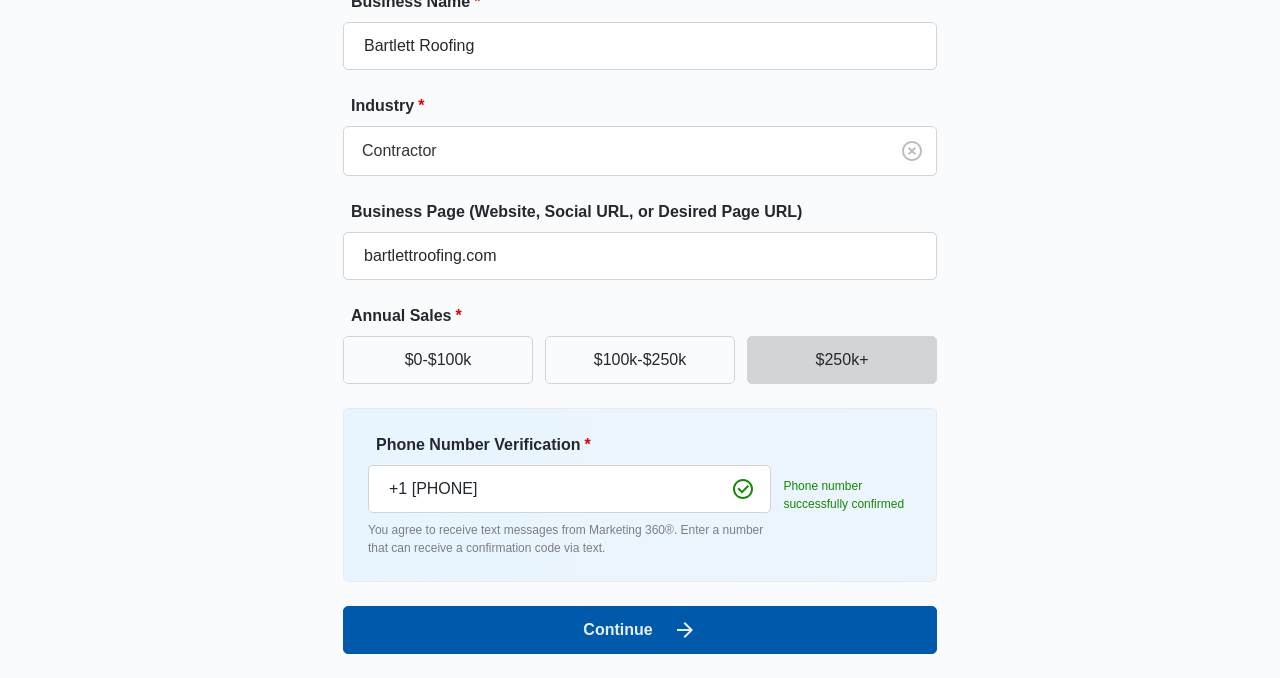 click on "Continue" at bounding box center [640, 630] 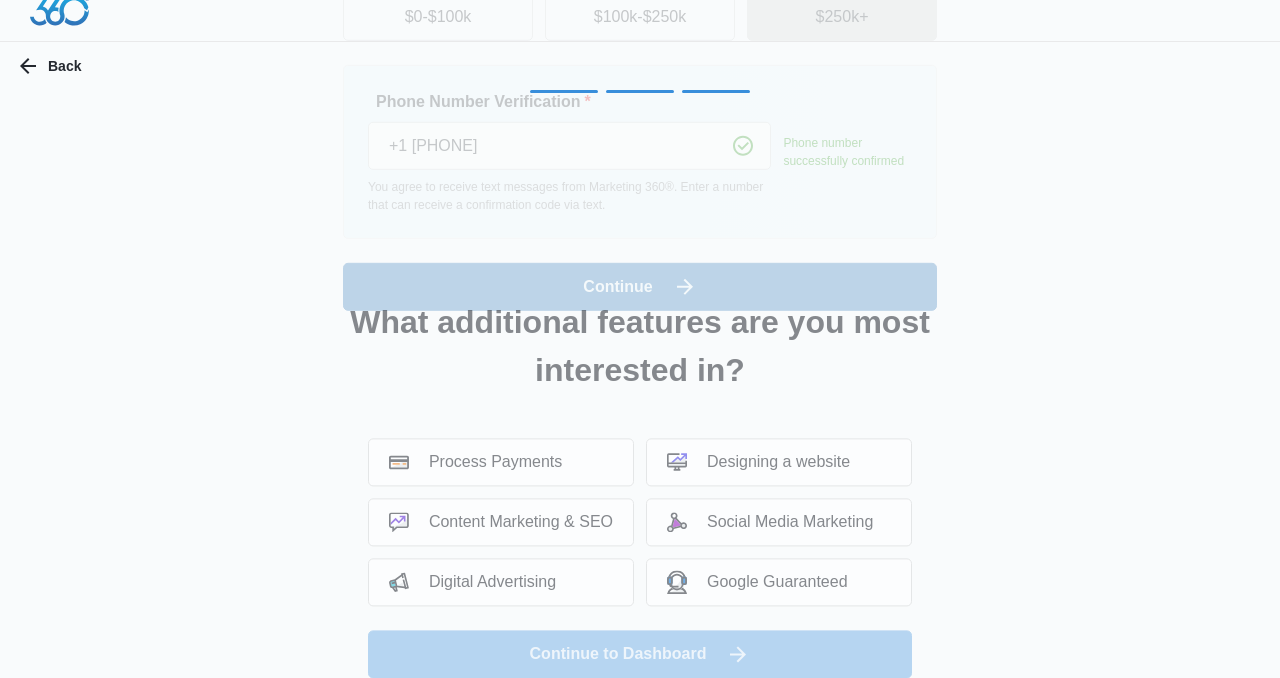scroll, scrollTop: 0, scrollLeft: 0, axis: both 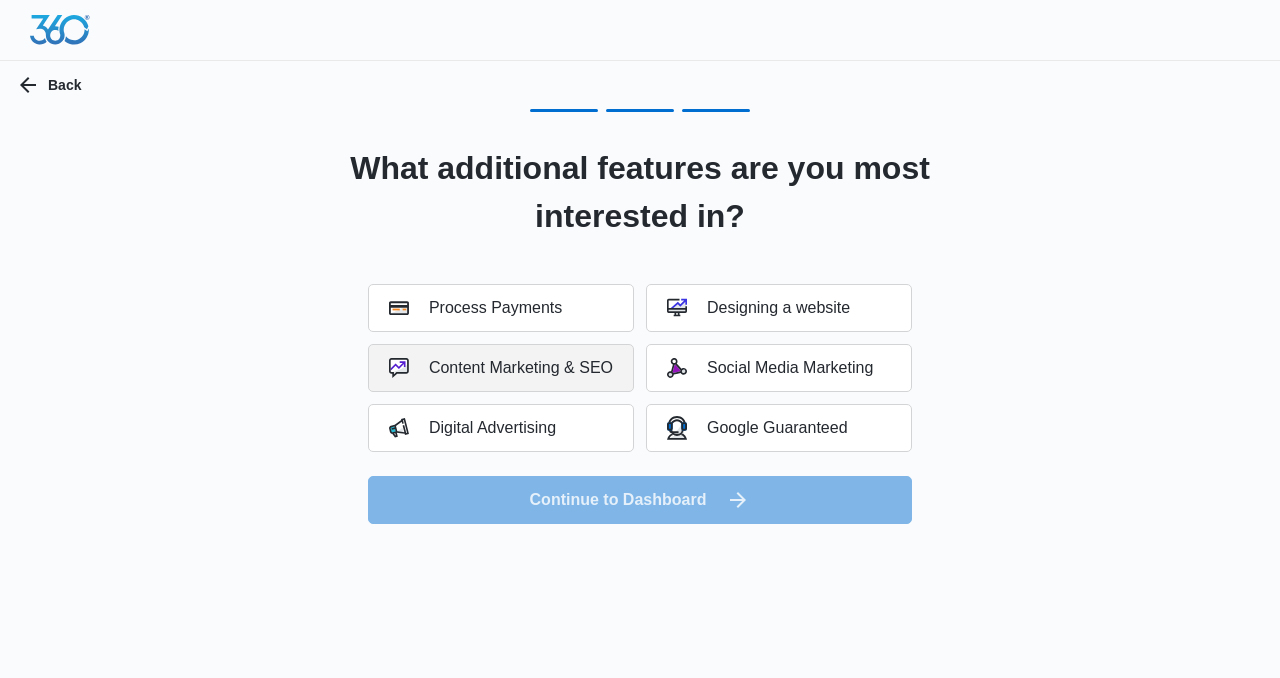click on "Content Marketing & SEO" at bounding box center (501, 368) 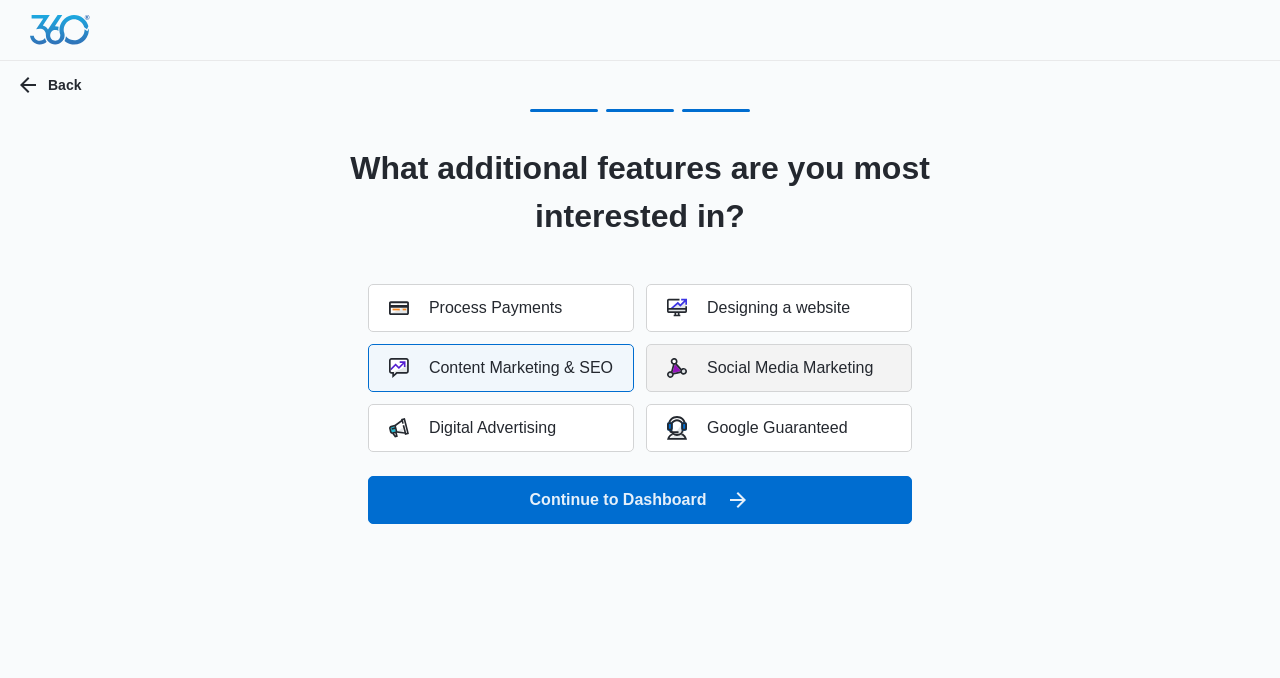 click on "Social Media Marketing" at bounding box center [770, 368] 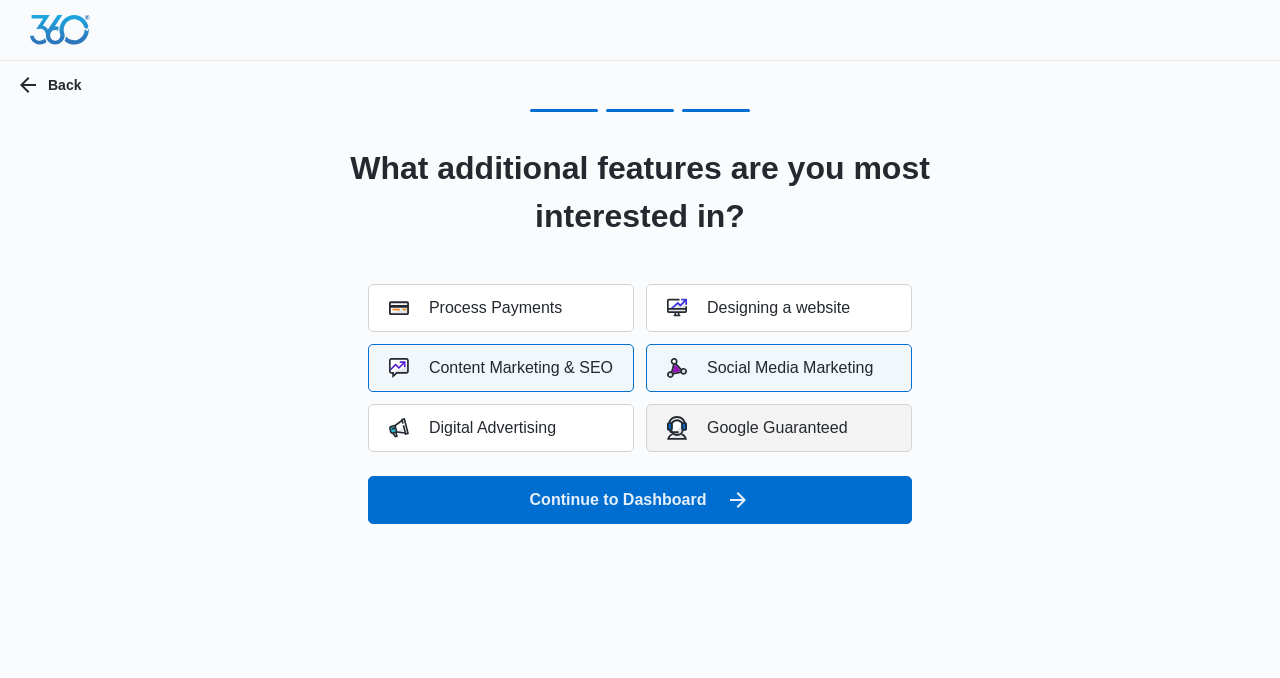 click on "Google Guaranteed" at bounding box center [757, 427] 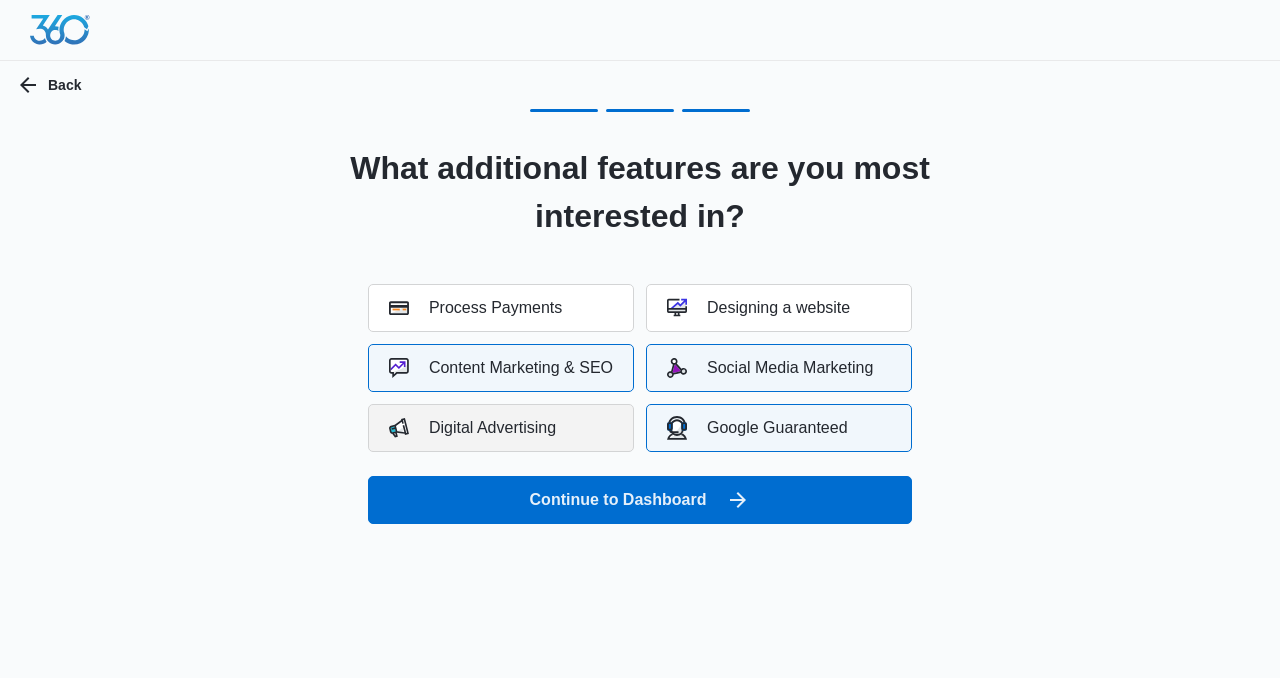 click on "Digital Advertising" at bounding box center (472, 428) 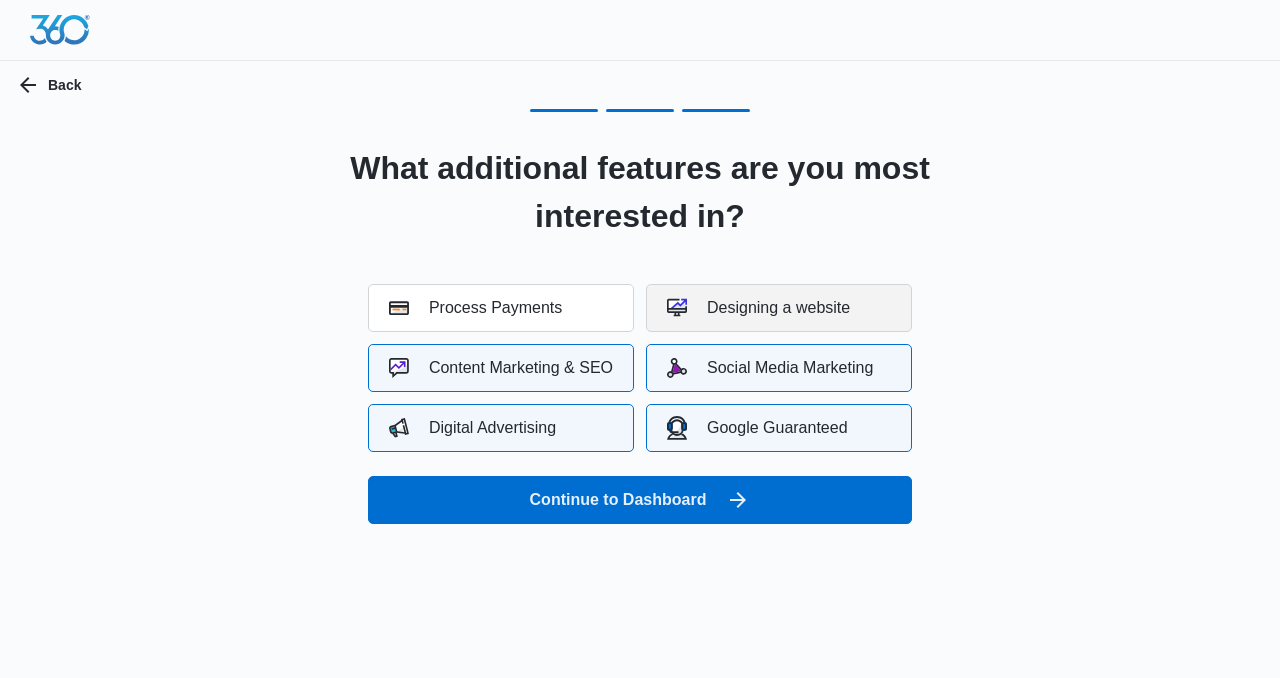 click on "Designing a website" at bounding box center (758, 308) 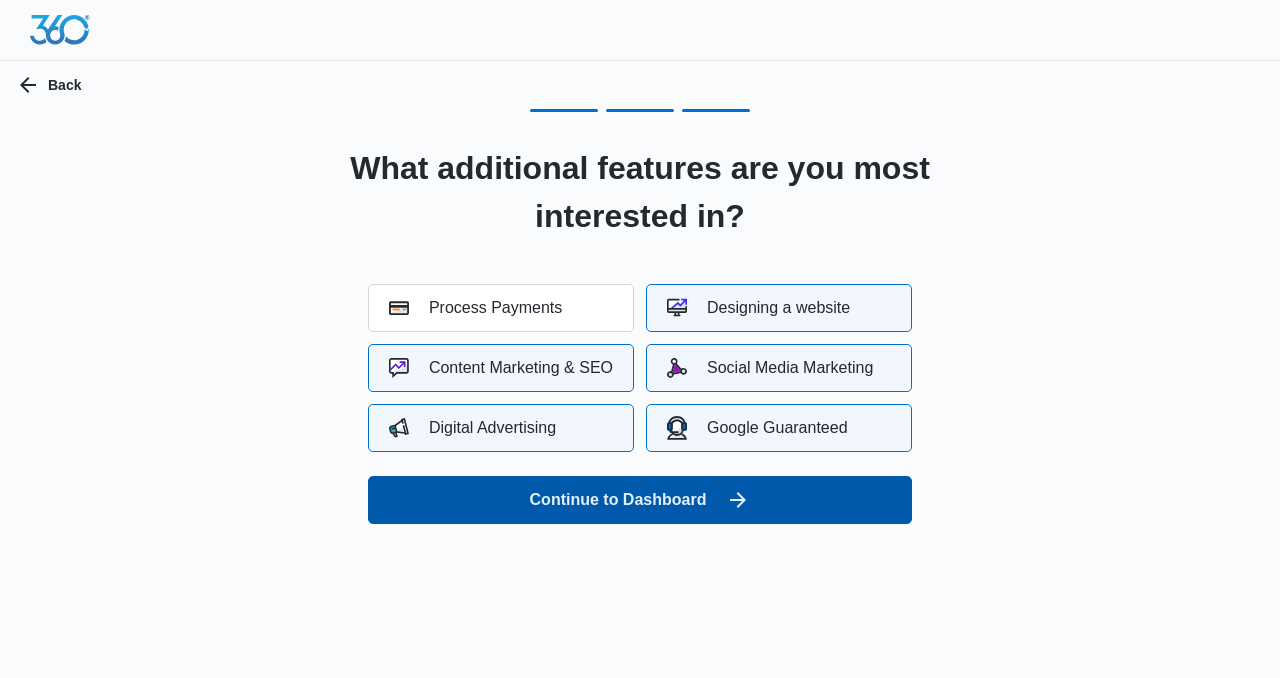 click on "Continue to Dashboard" at bounding box center (640, 500) 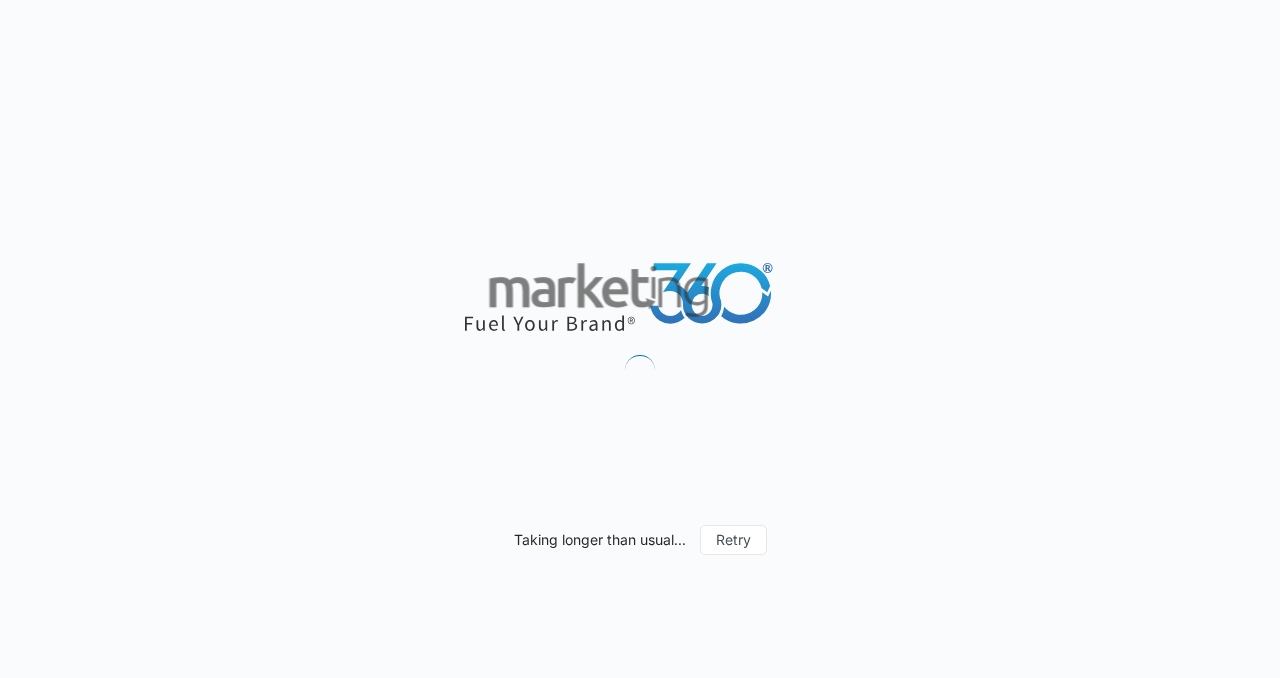 scroll, scrollTop: 0, scrollLeft: 0, axis: both 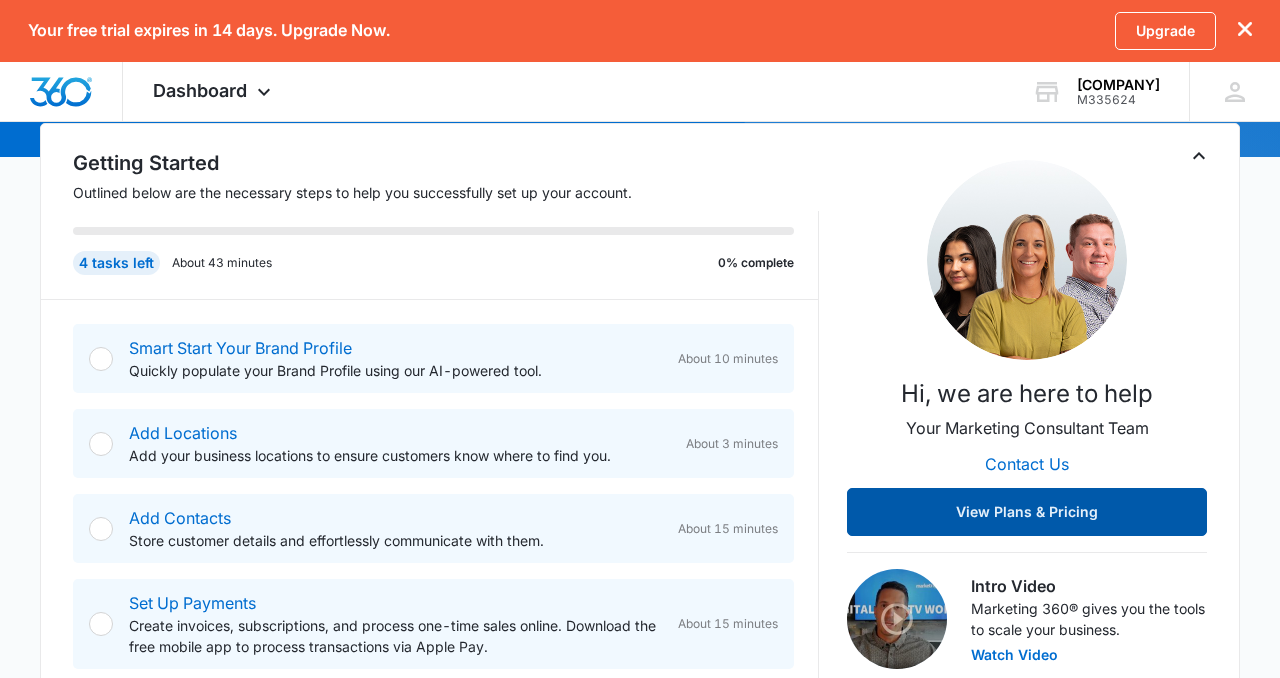 click on "View Plans & Pricing" at bounding box center [1027, 512] 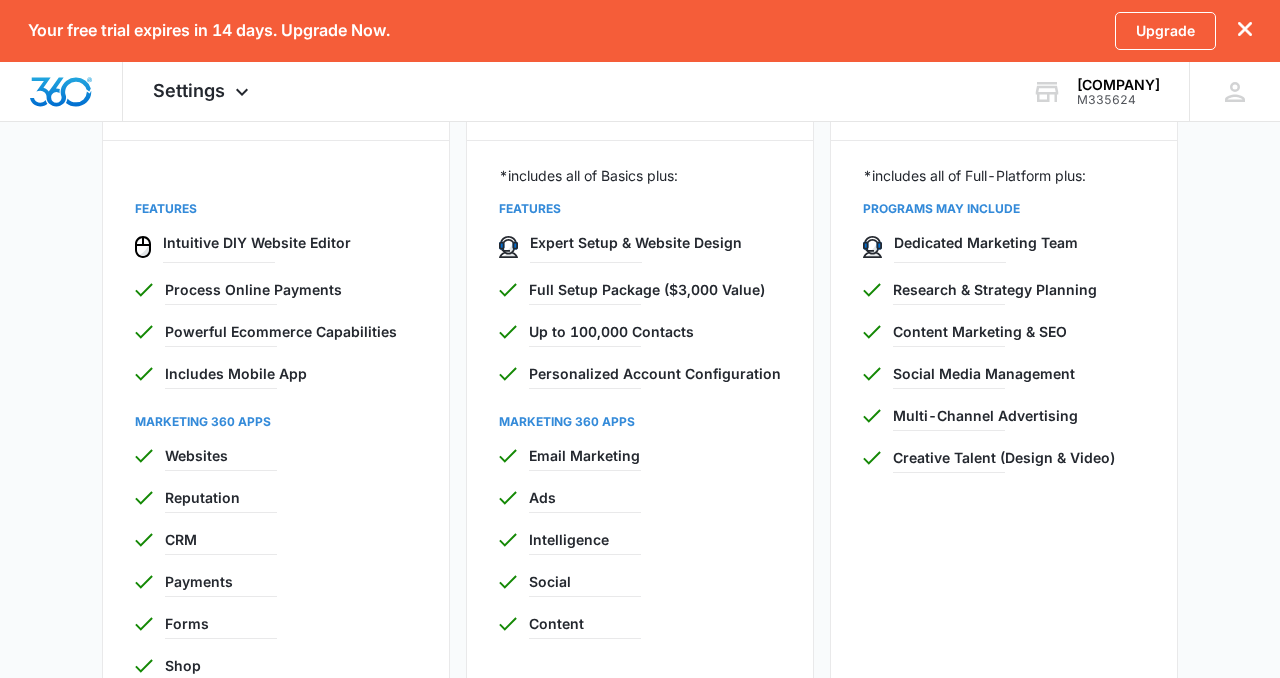 scroll, scrollTop: 1029, scrollLeft: 0, axis: vertical 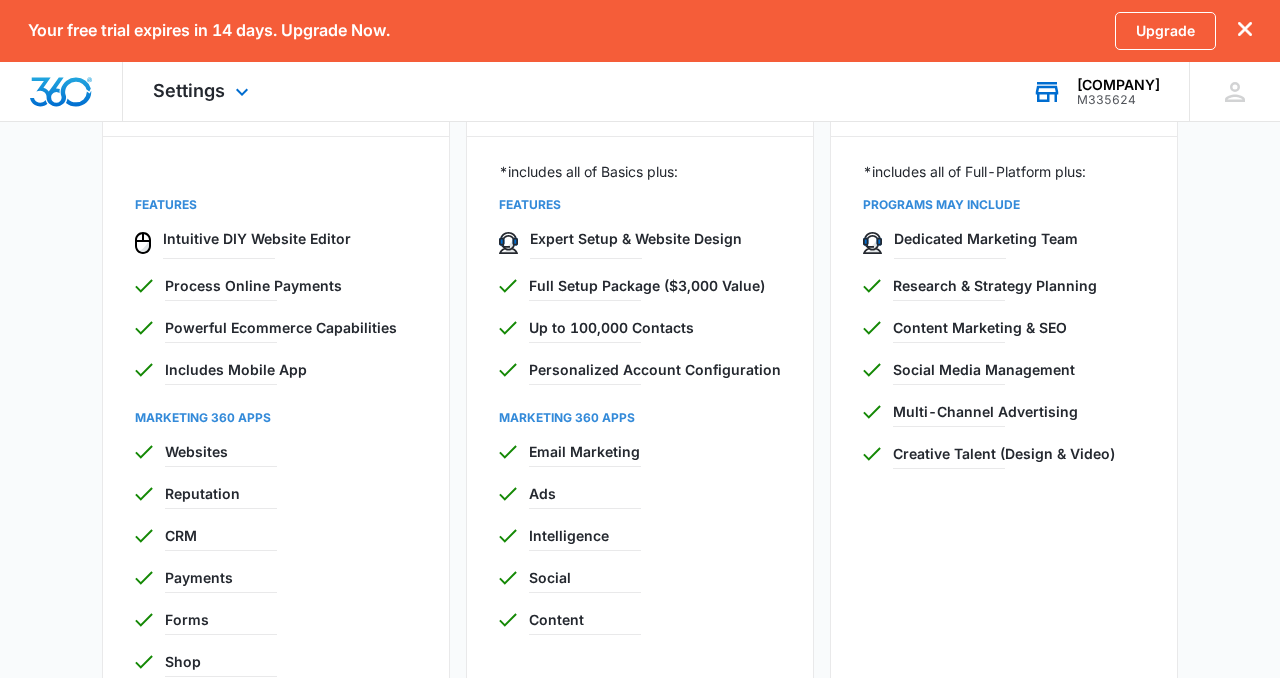 click on "Bartlett Roofing" at bounding box center (1118, 85) 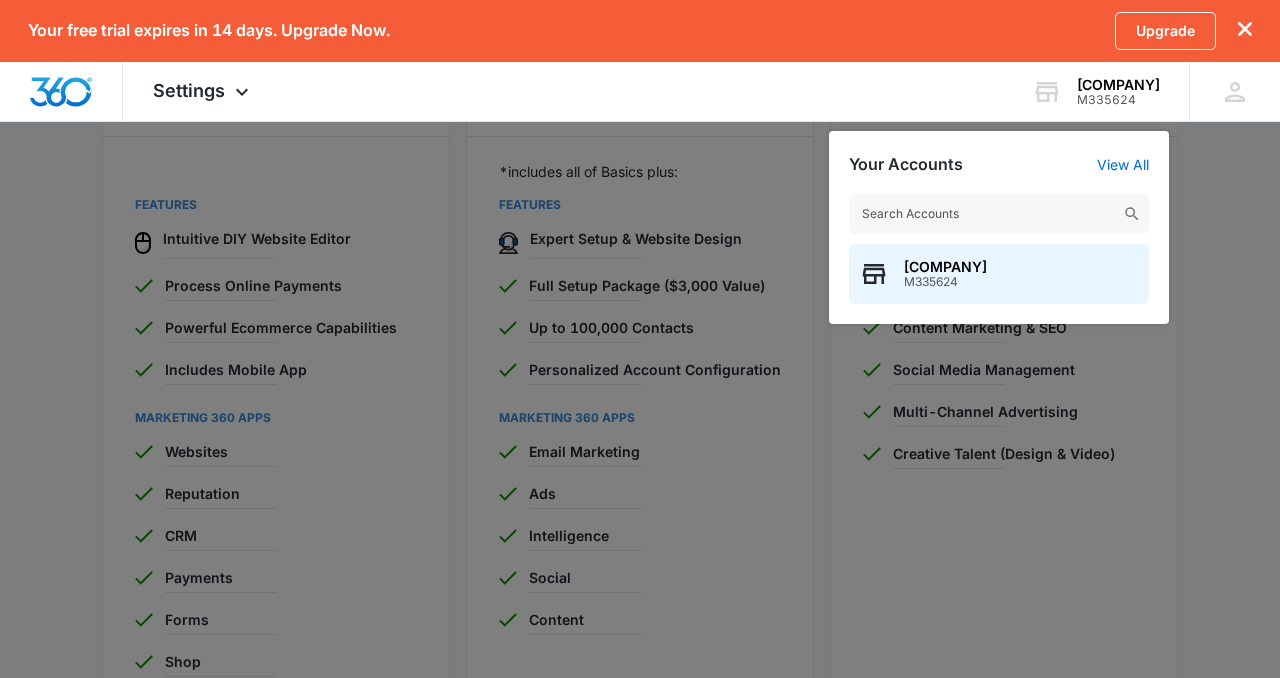 click at bounding box center (640, 339) 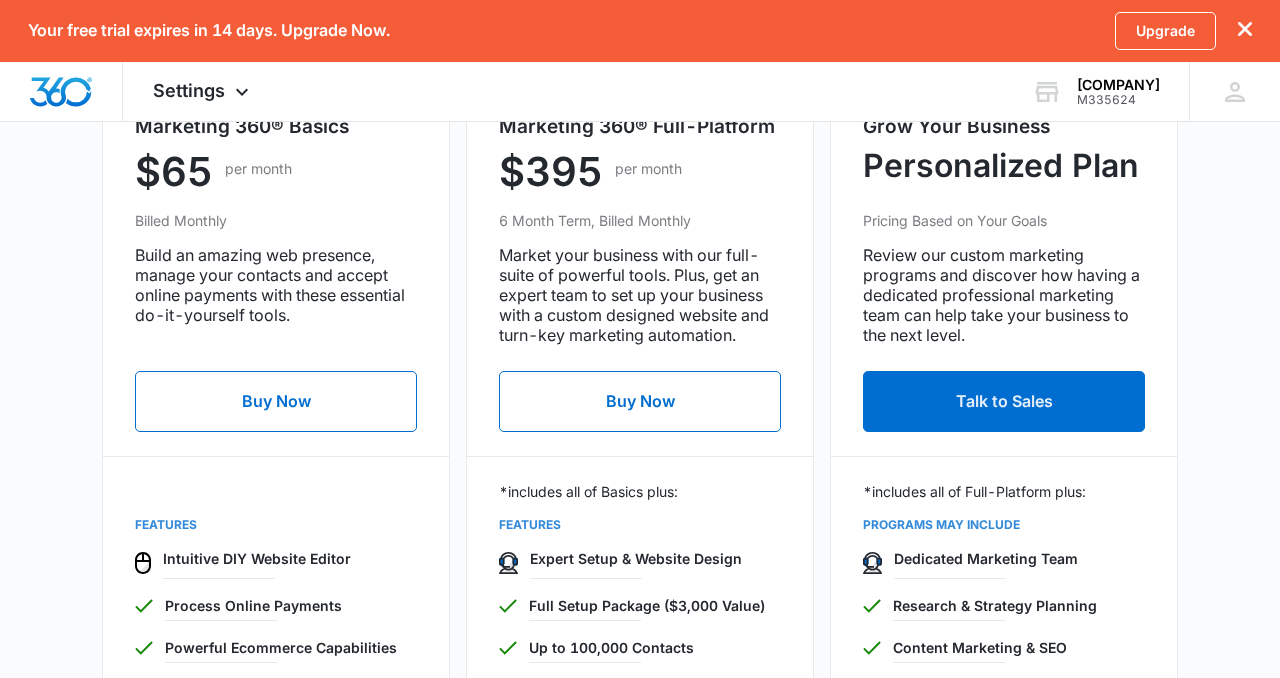 scroll, scrollTop: 690, scrollLeft: 0, axis: vertical 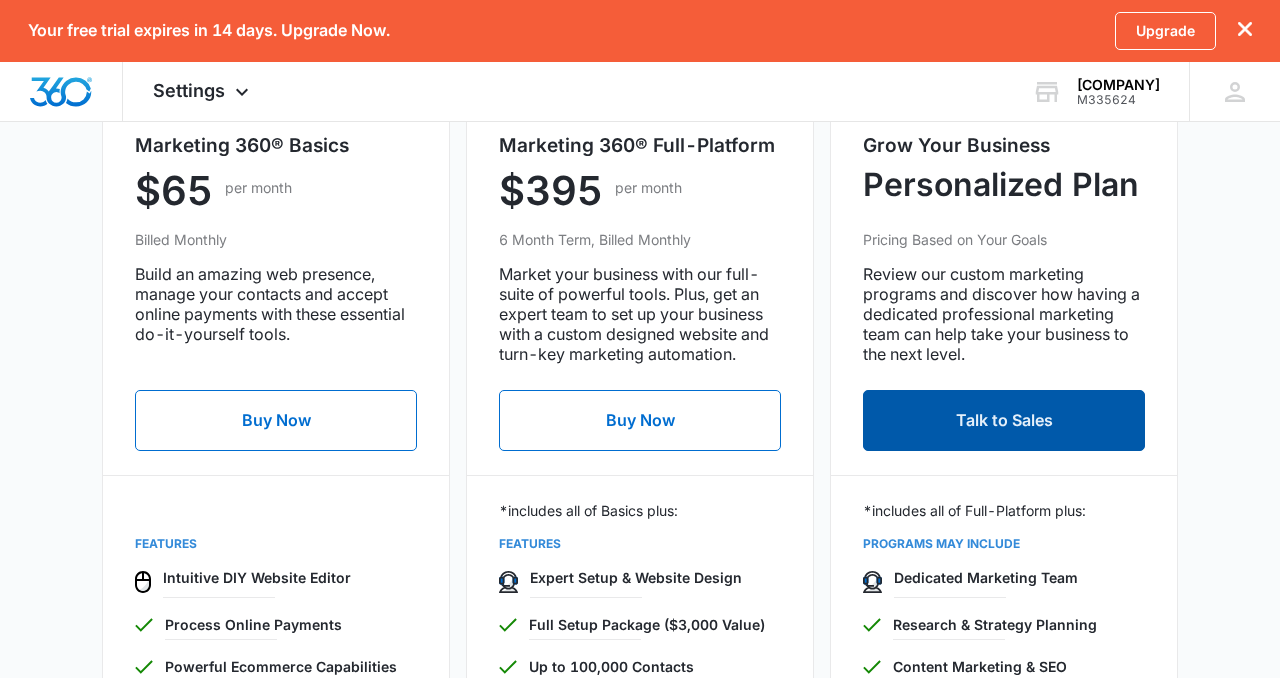 click on "Talk to Sales" at bounding box center [1004, 420] 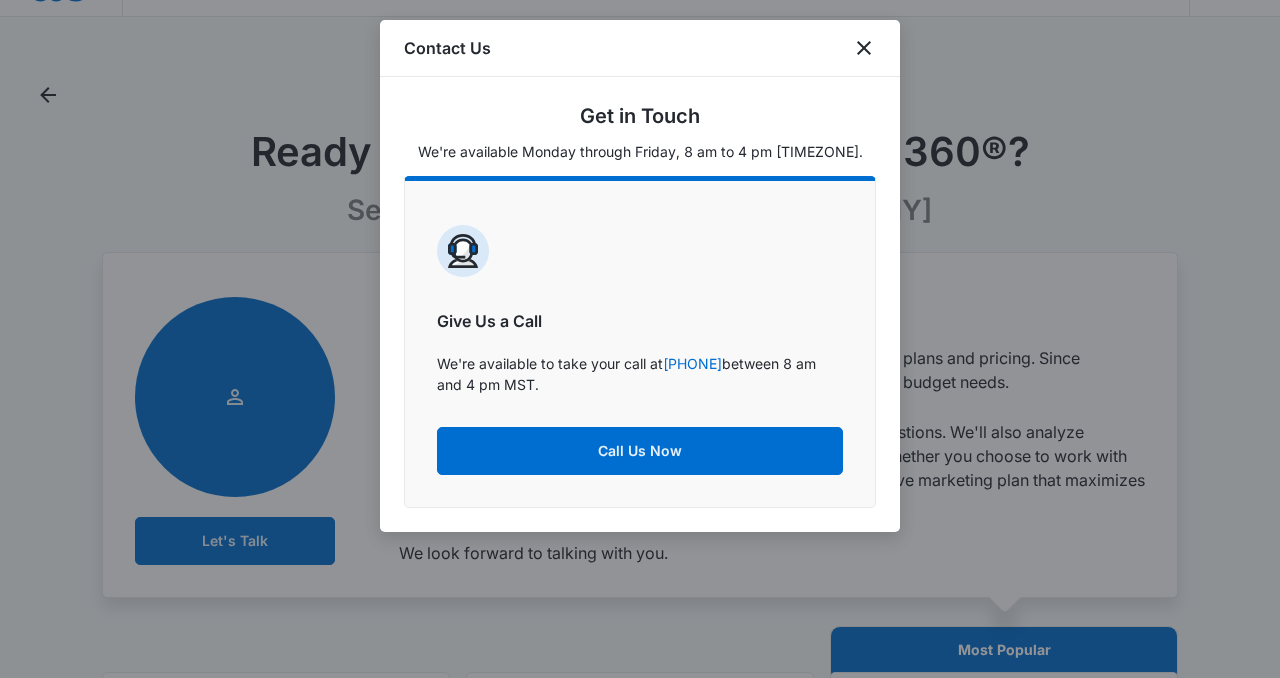 scroll, scrollTop: 0, scrollLeft: 0, axis: both 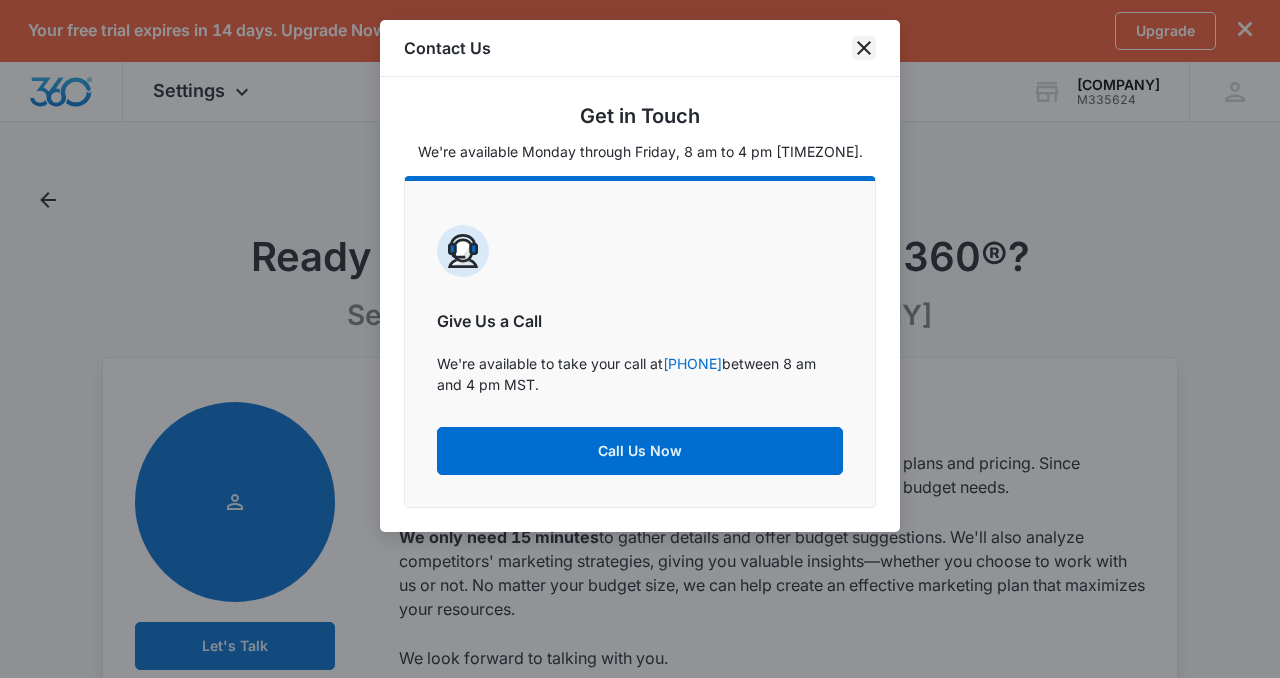 click 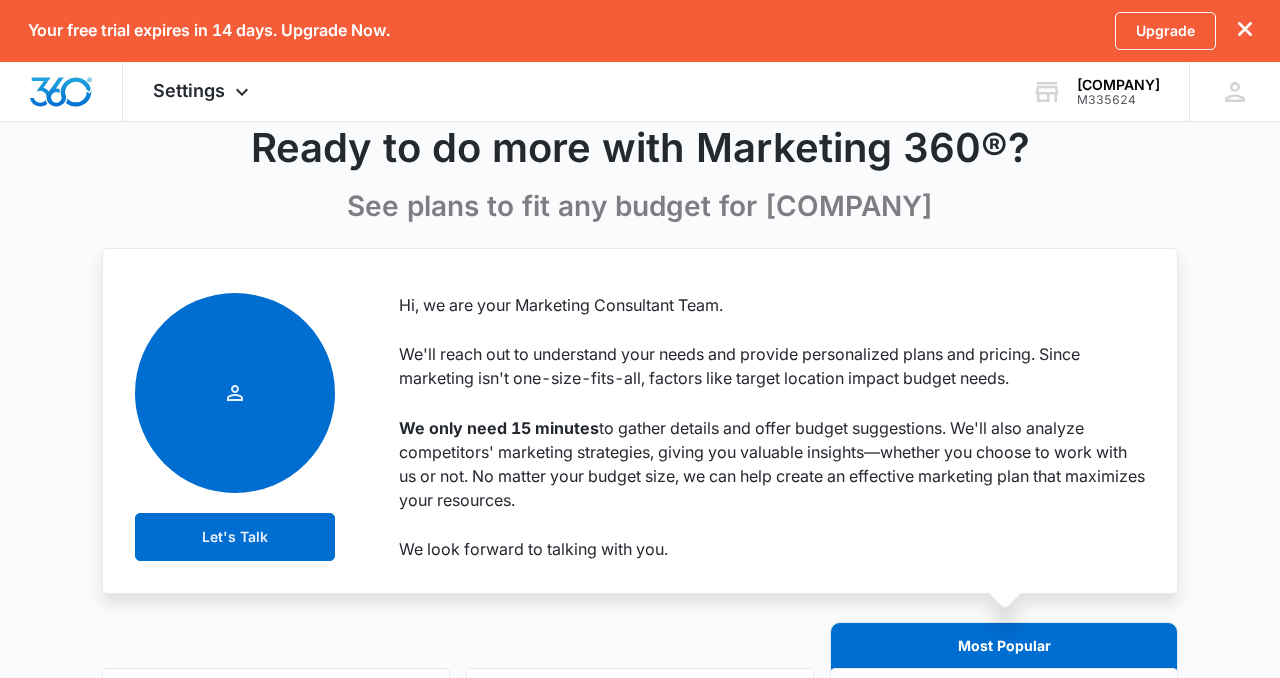 scroll, scrollTop: 0, scrollLeft: 0, axis: both 